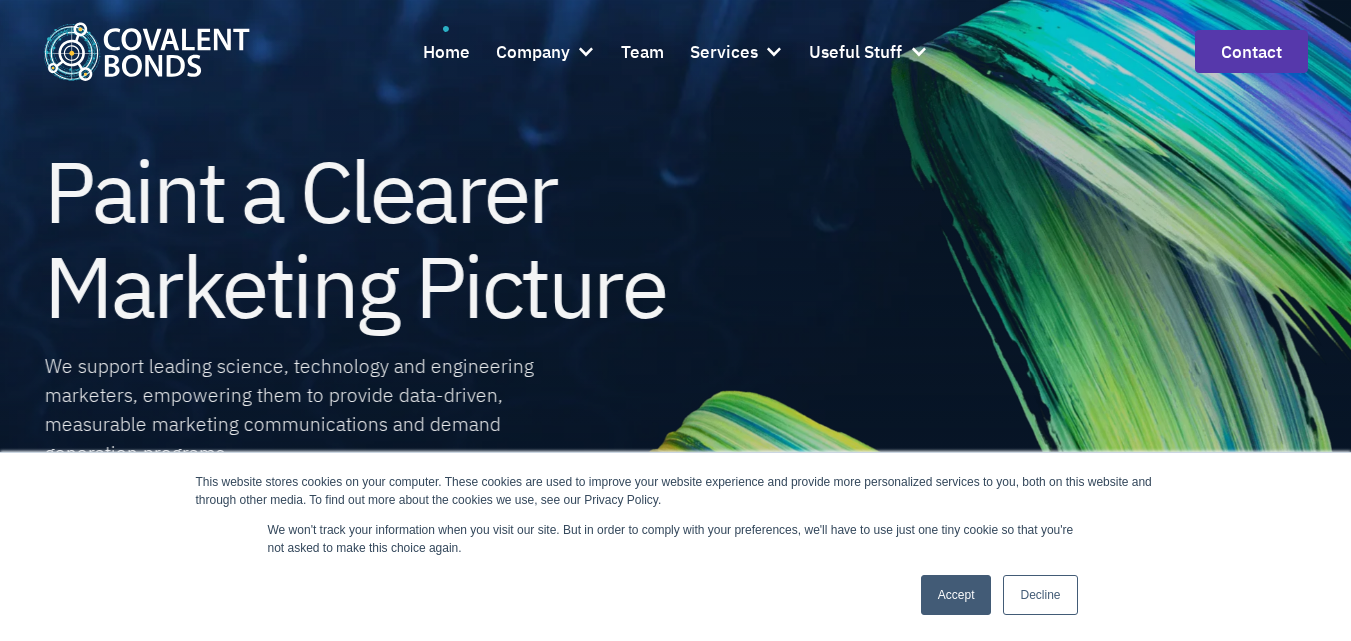 scroll, scrollTop: 0, scrollLeft: 0, axis: both 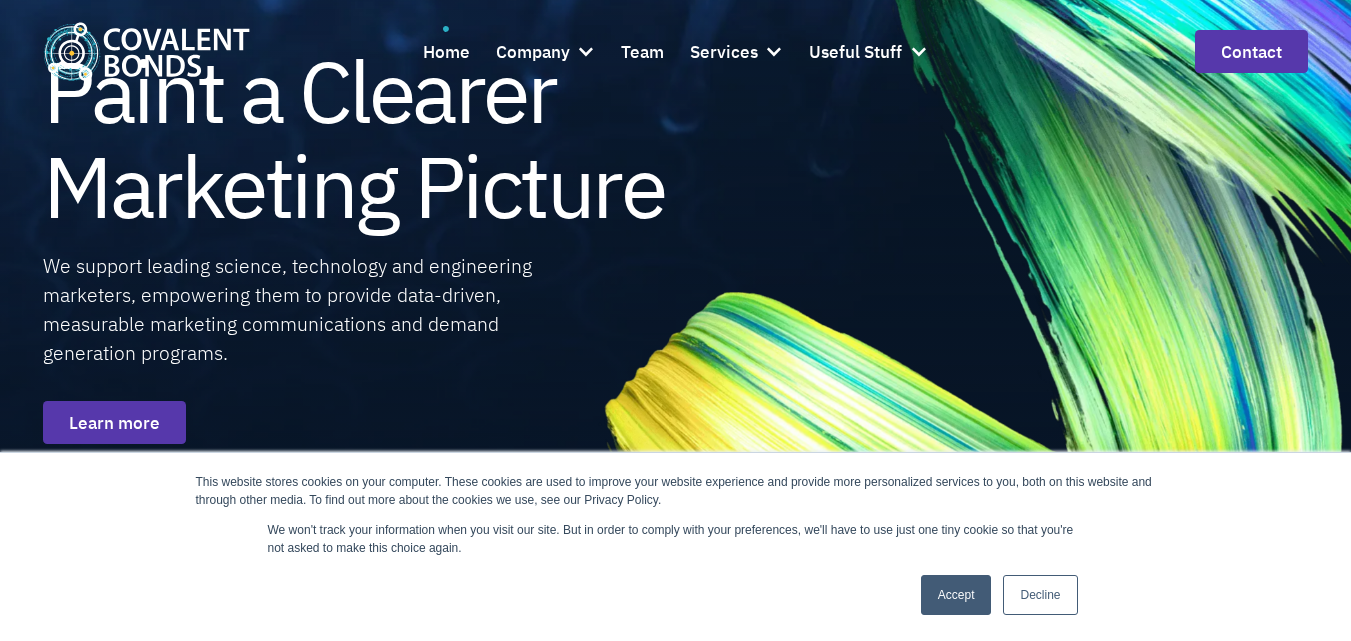 click on "Accept" at bounding box center [956, 595] 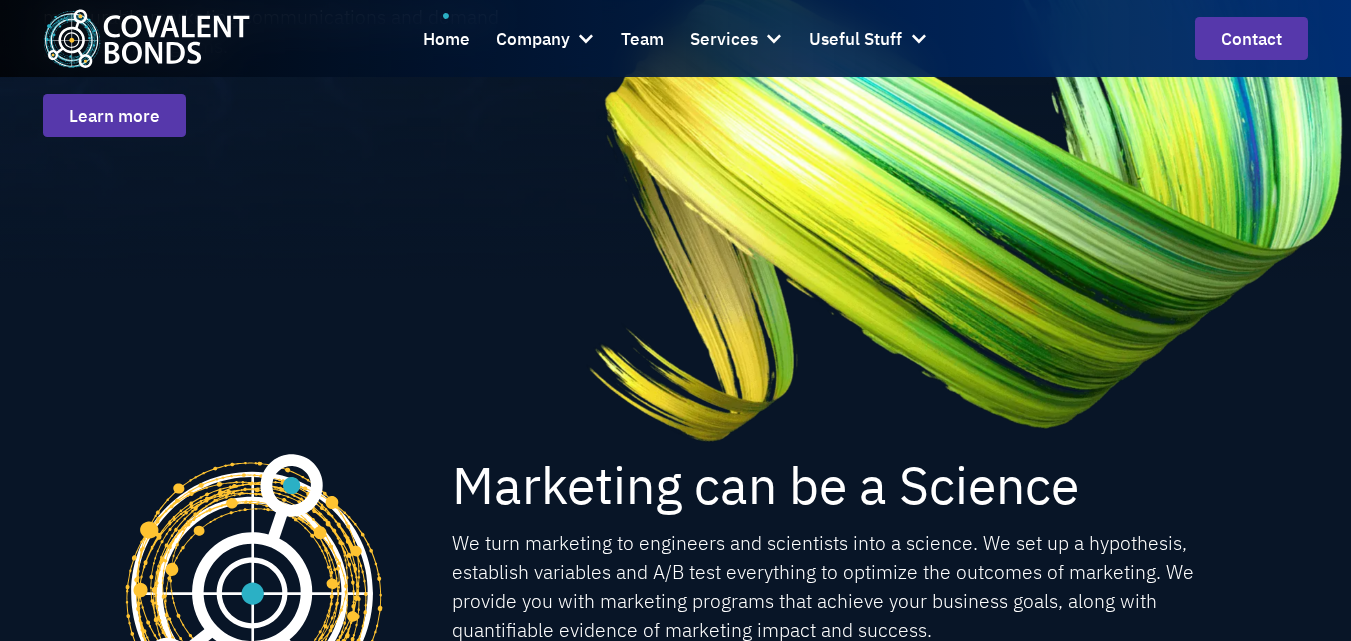 scroll, scrollTop: 400, scrollLeft: 0, axis: vertical 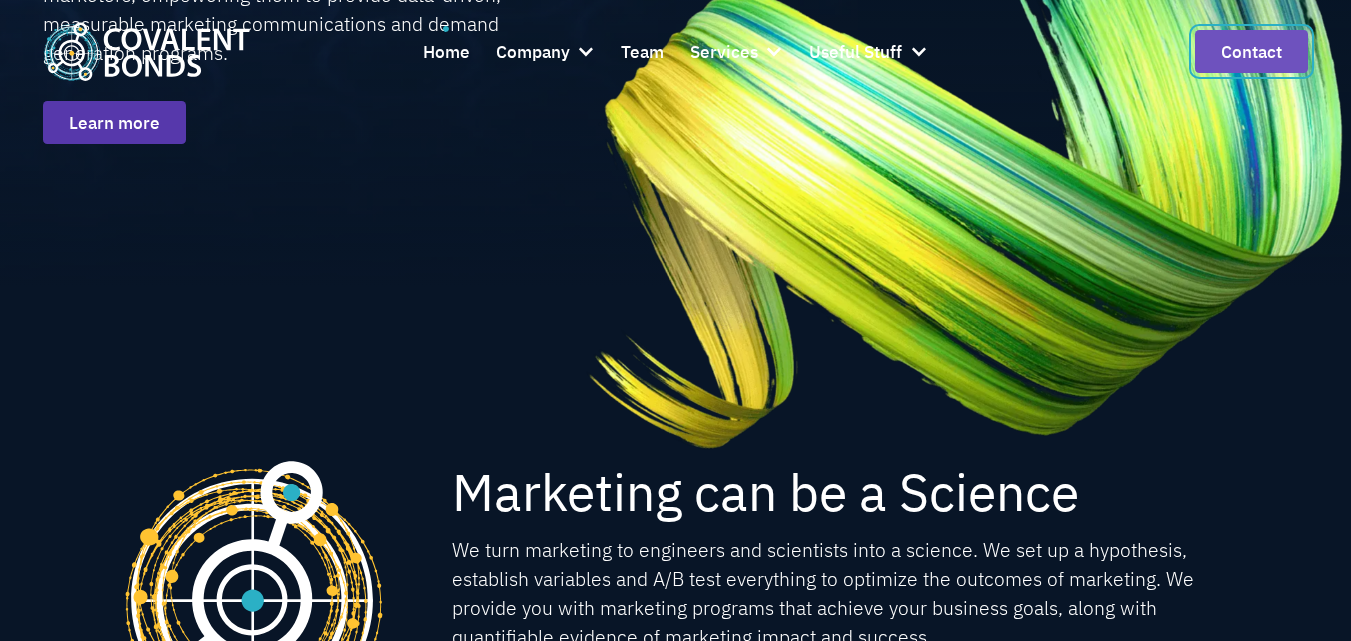 click on "Contact" at bounding box center [1251, 51] 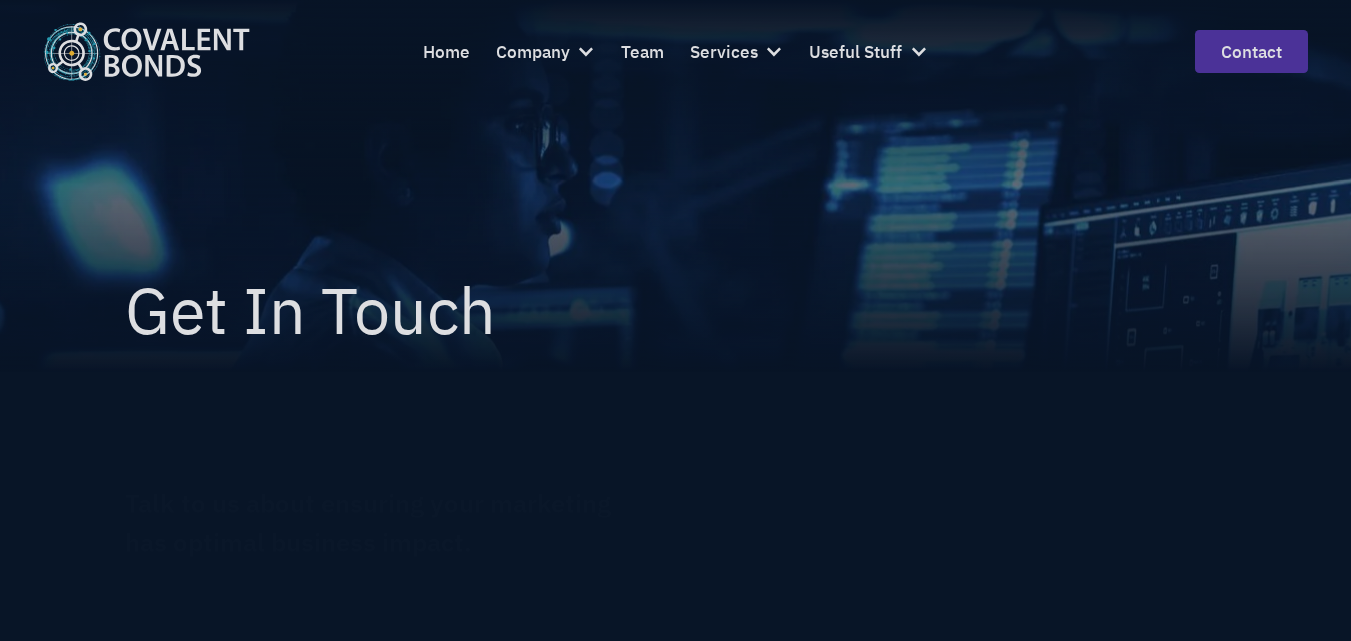 scroll, scrollTop: 0, scrollLeft: 0, axis: both 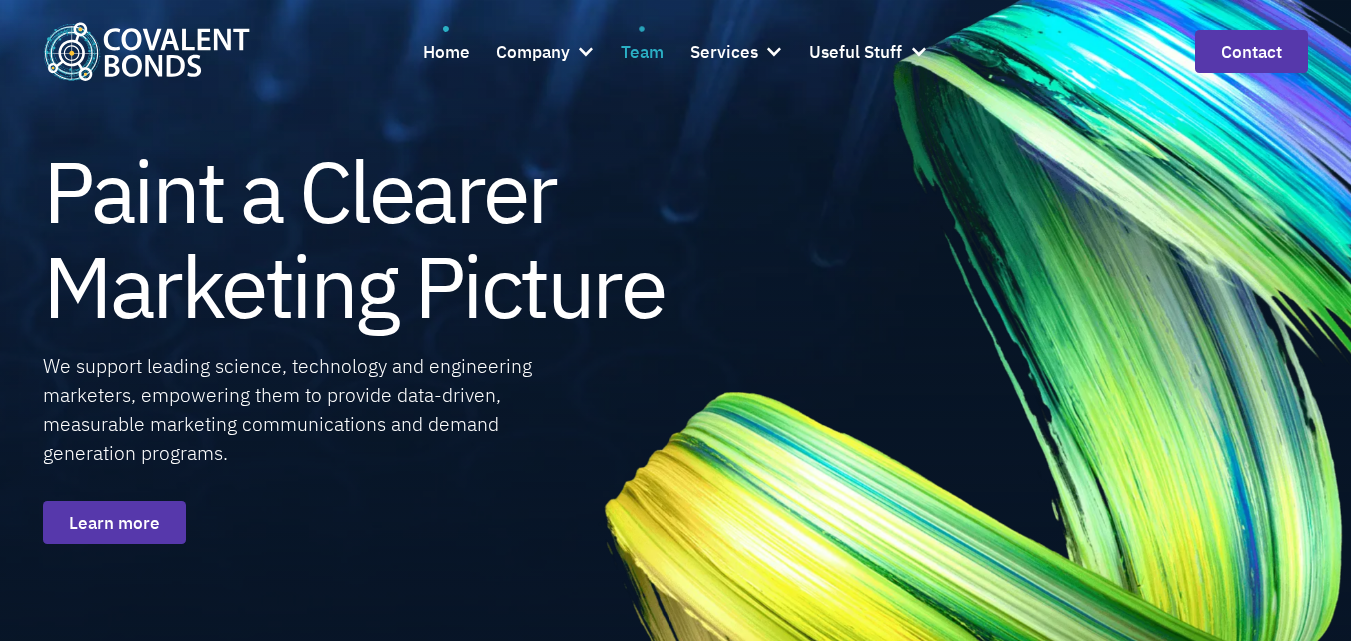 click on "Team" at bounding box center (642, 52) 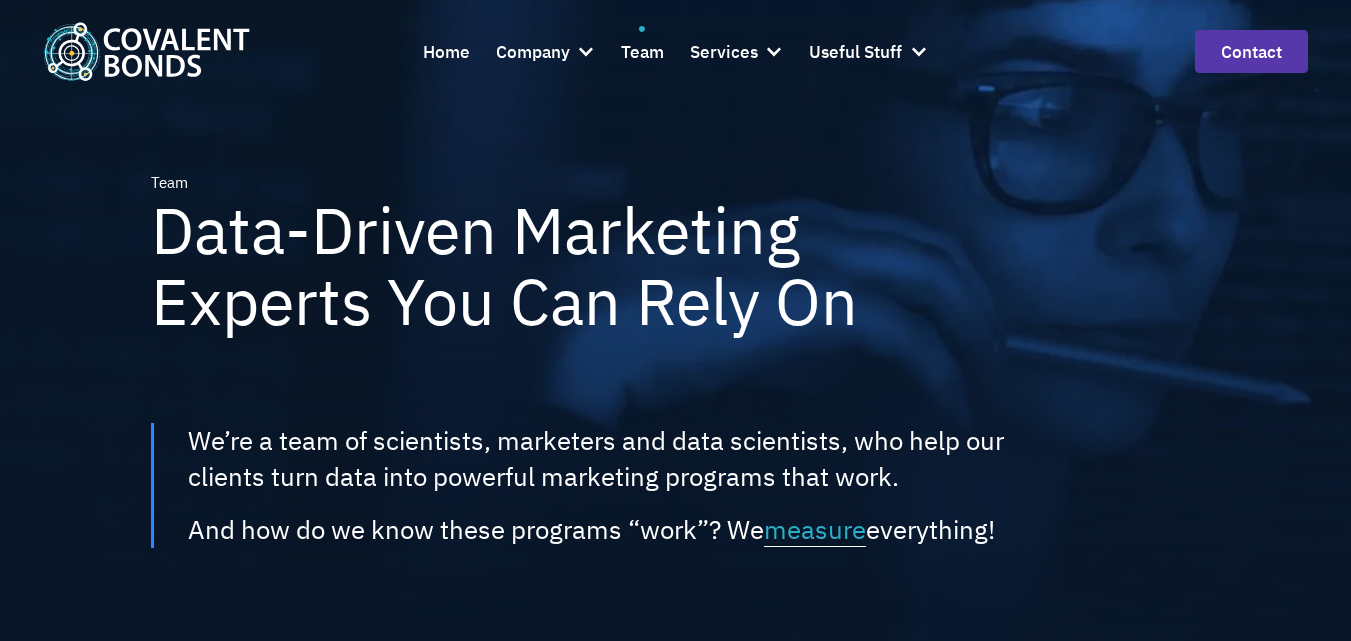 scroll, scrollTop: 0, scrollLeft: 0, axis: both 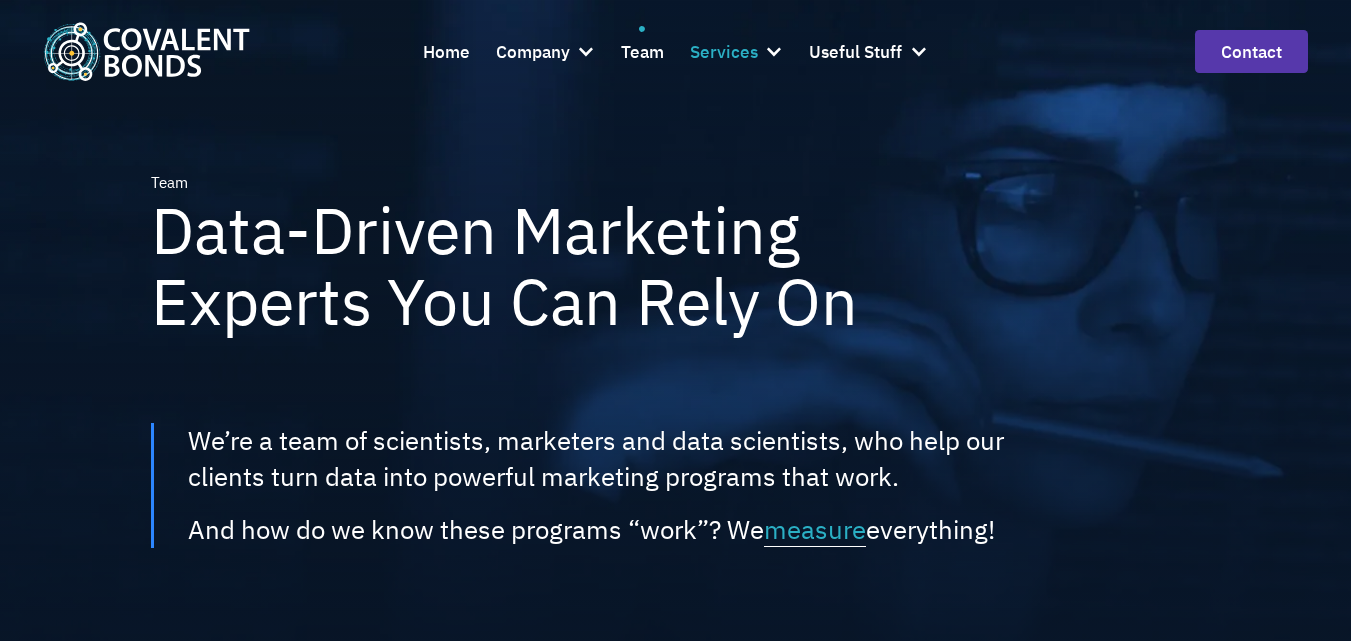 click on "Services" at bounding box center [724, 52] 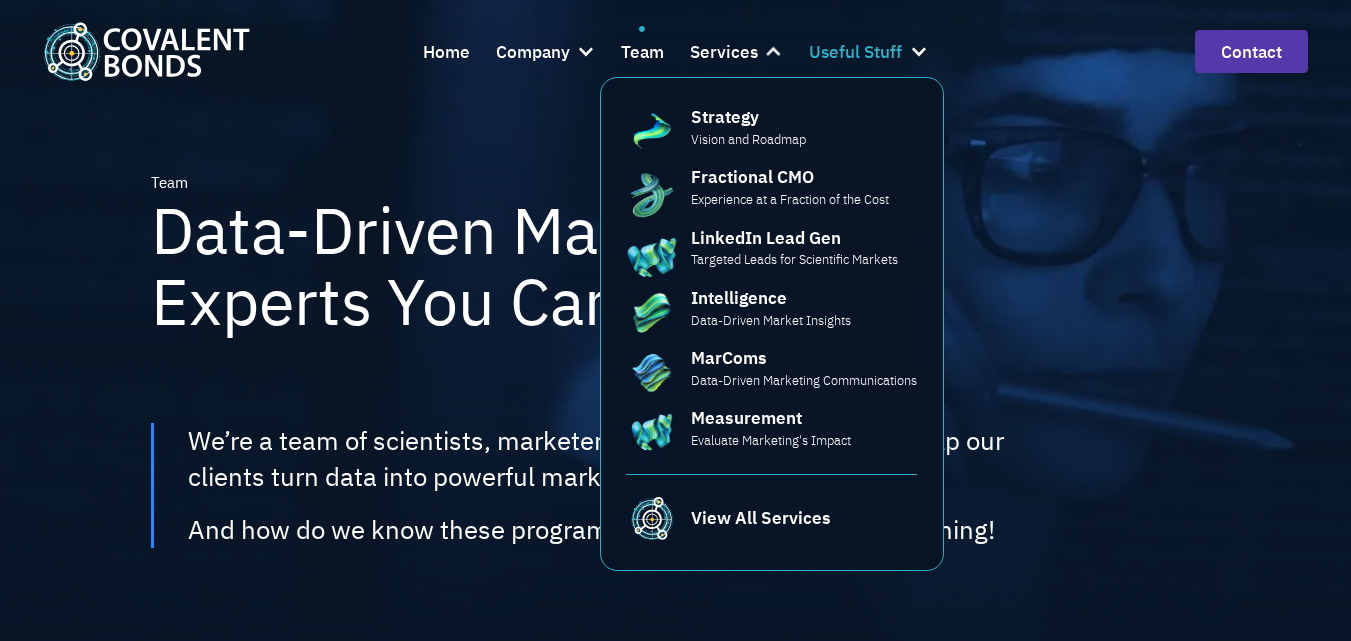 click at bounding box center (918, 51) 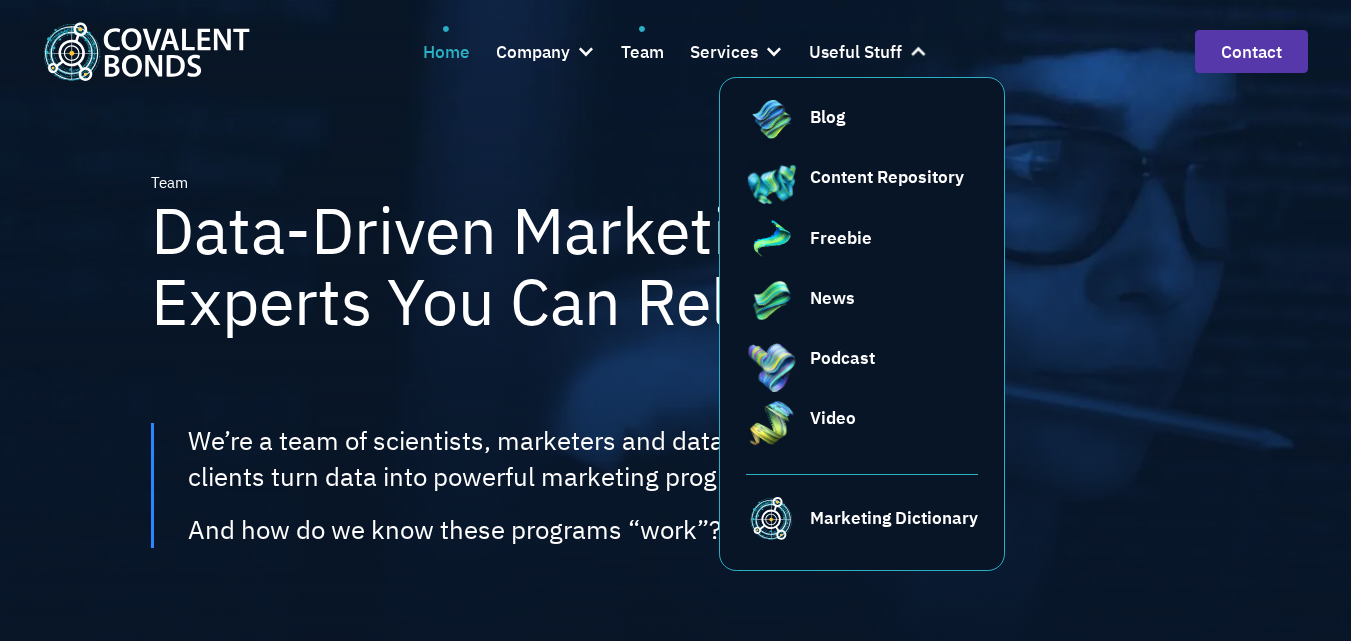 click on "Home" at bounding box center [446, 52] 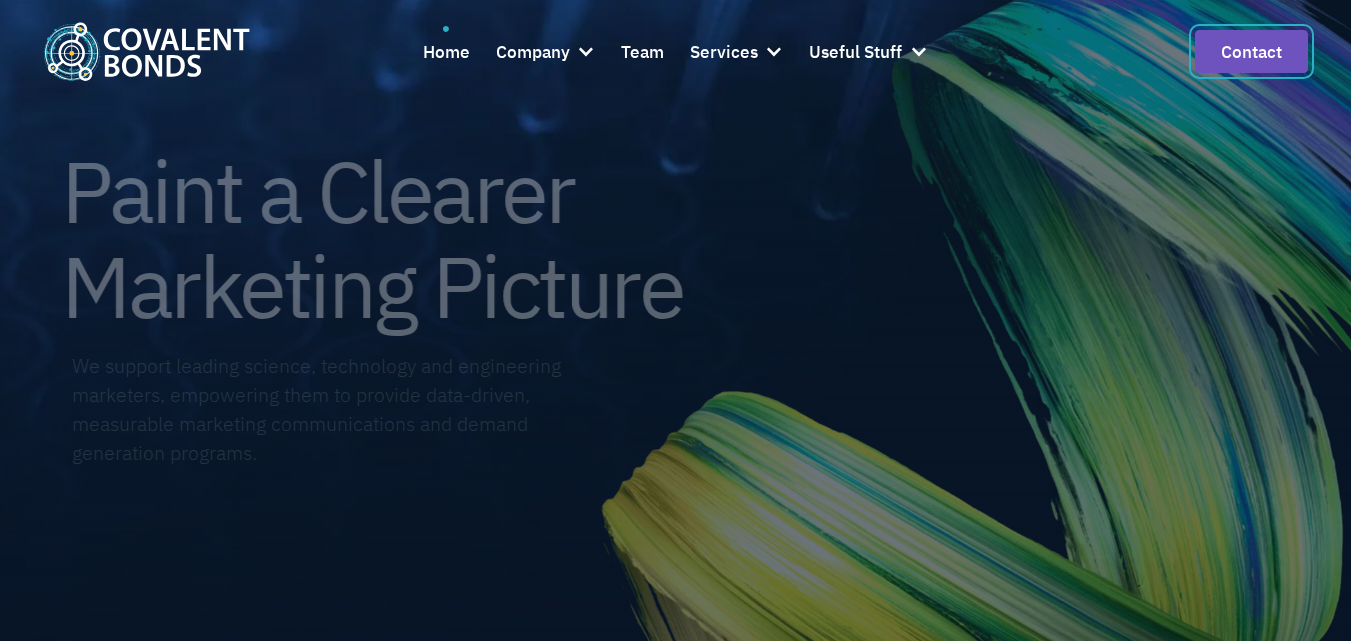 scroll, scrollTop: 0, scrollLeft: 0, axis: both 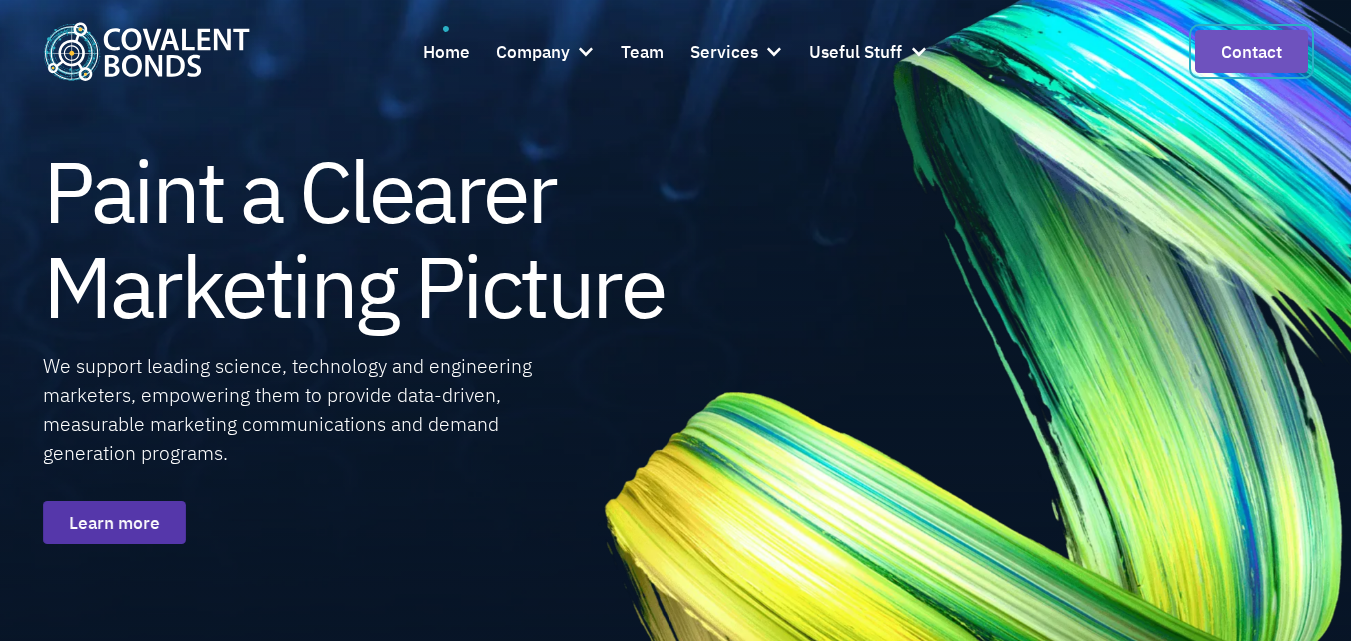 click on "Contact" at bounding box center (1251, 51) 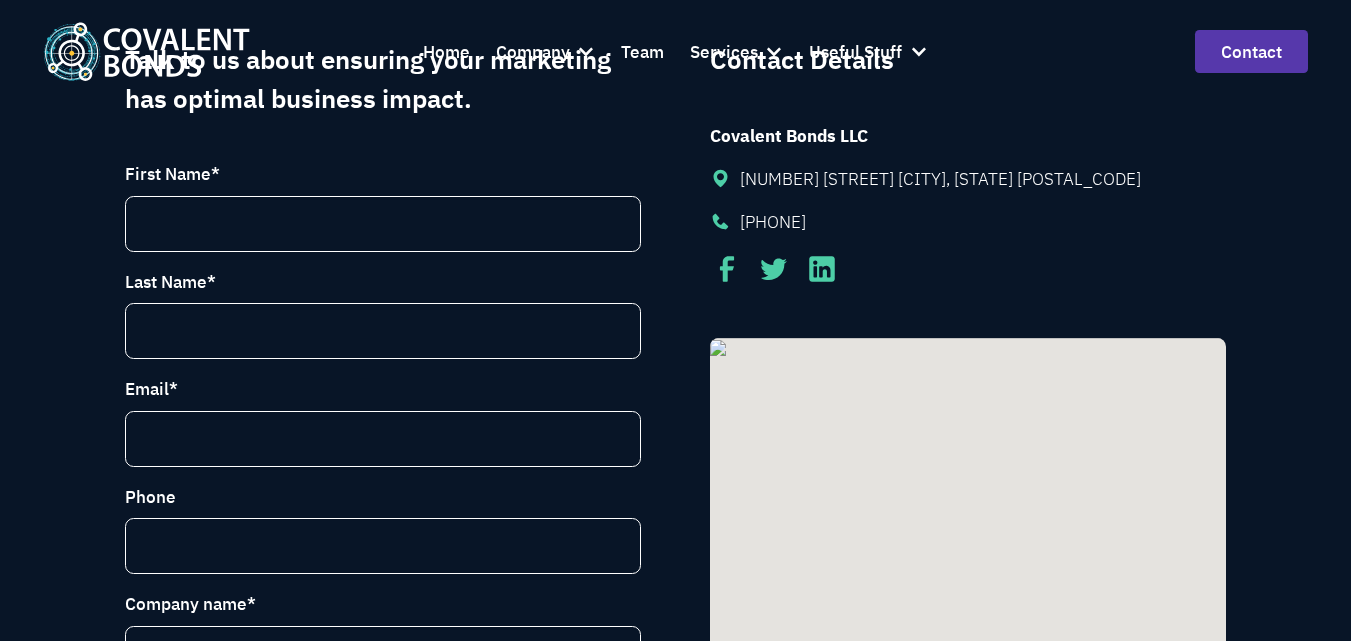 scroll, scrollTop: 400, scrollLeft: 0, axis: vertical 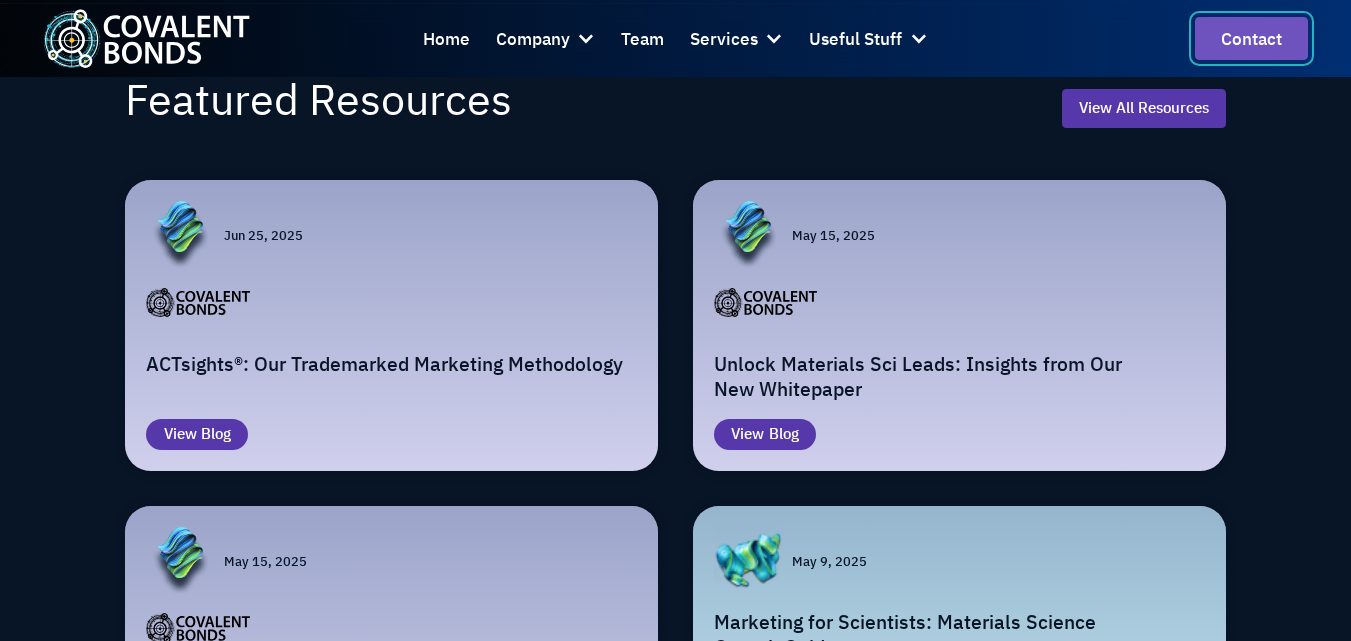 click on "Contact" at bounding box center (1251, 38) 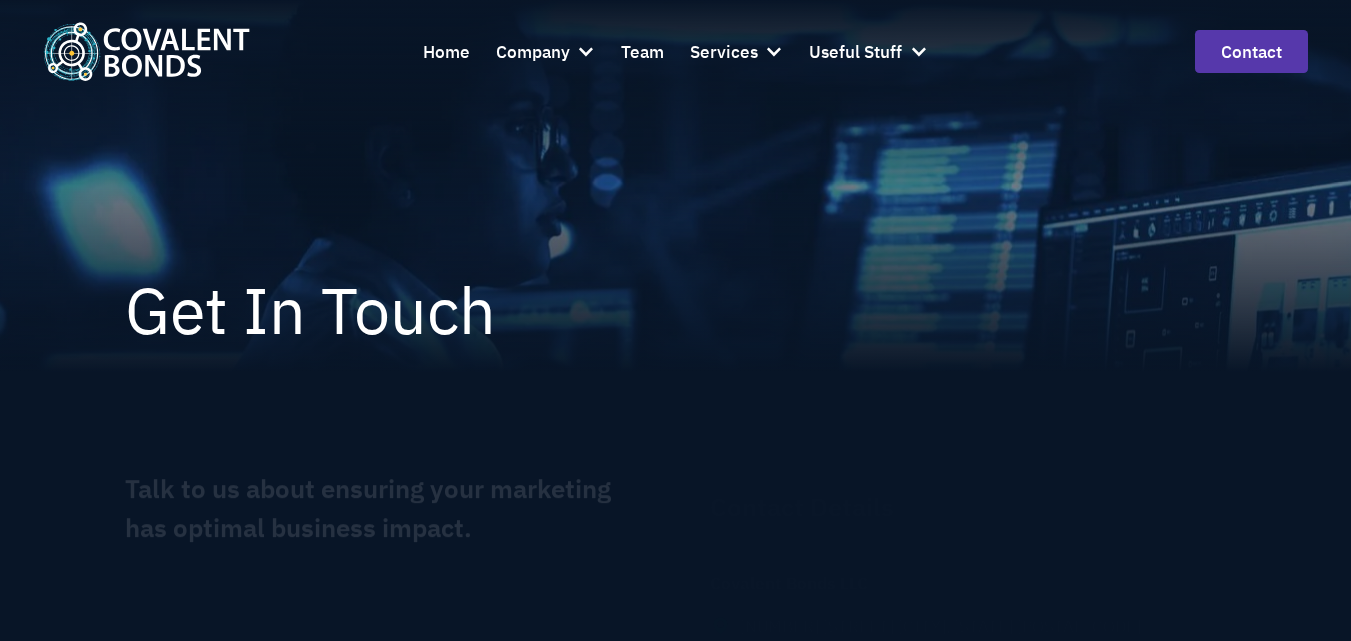scroll, scrollTop: 0, scrollLeft: 0, axis: both 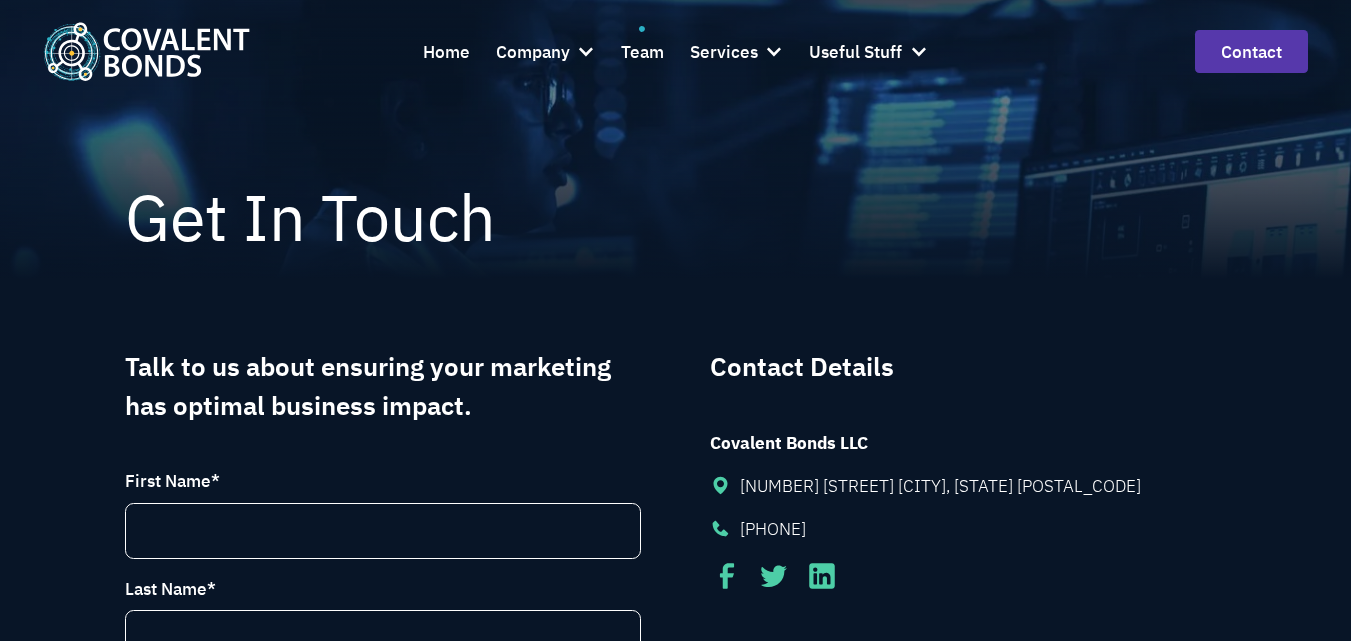 click on "Team" at bounding box center (642, 52) 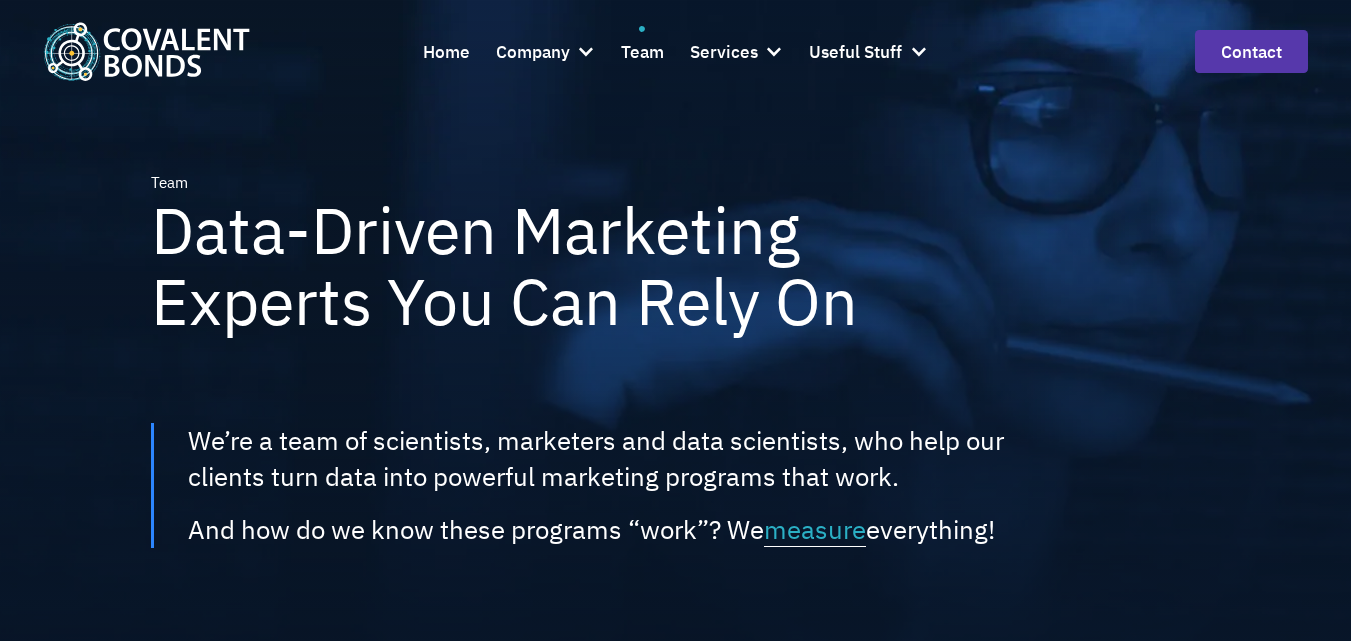 scroll, scrollTop: 0, scrollLeft: 0, axis: both 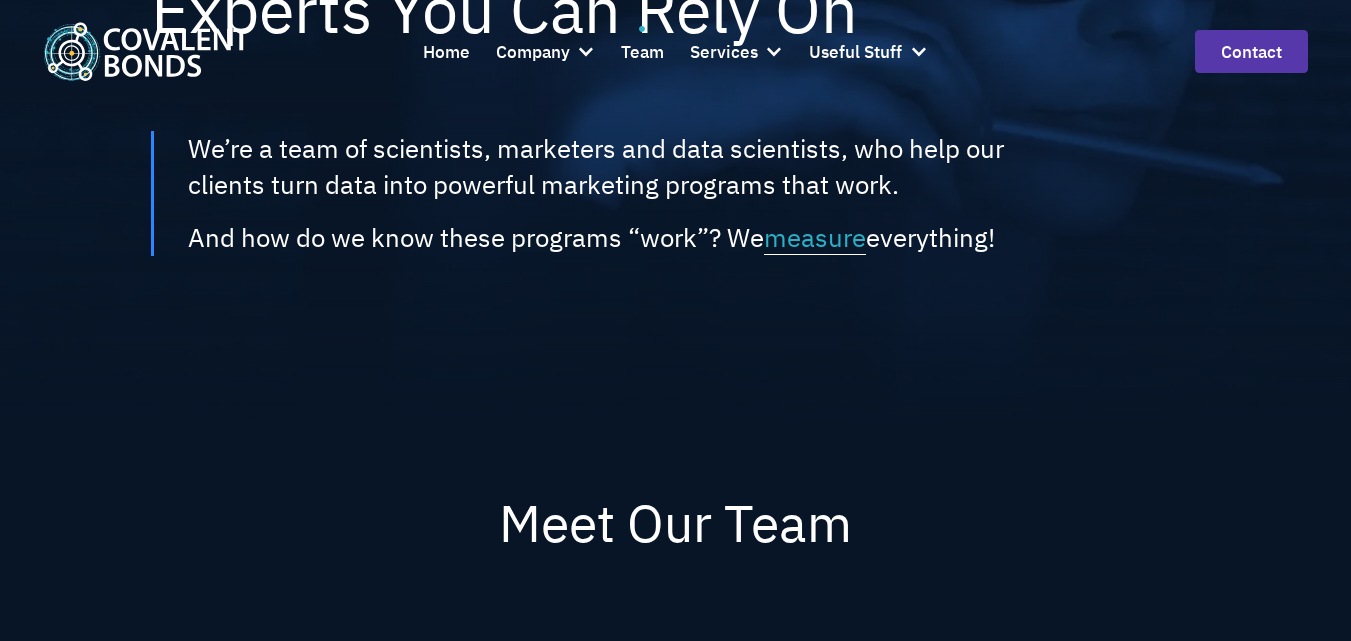 click on "Team Data-Driven Marketing Experts You Can Rely On We’re a team of scientists, marketers and data scientists, who help our clients turn data into powerful marketing programs that work. And how do we know these programs “work”? We  measure  everything!" at bounding box center [675, 68] 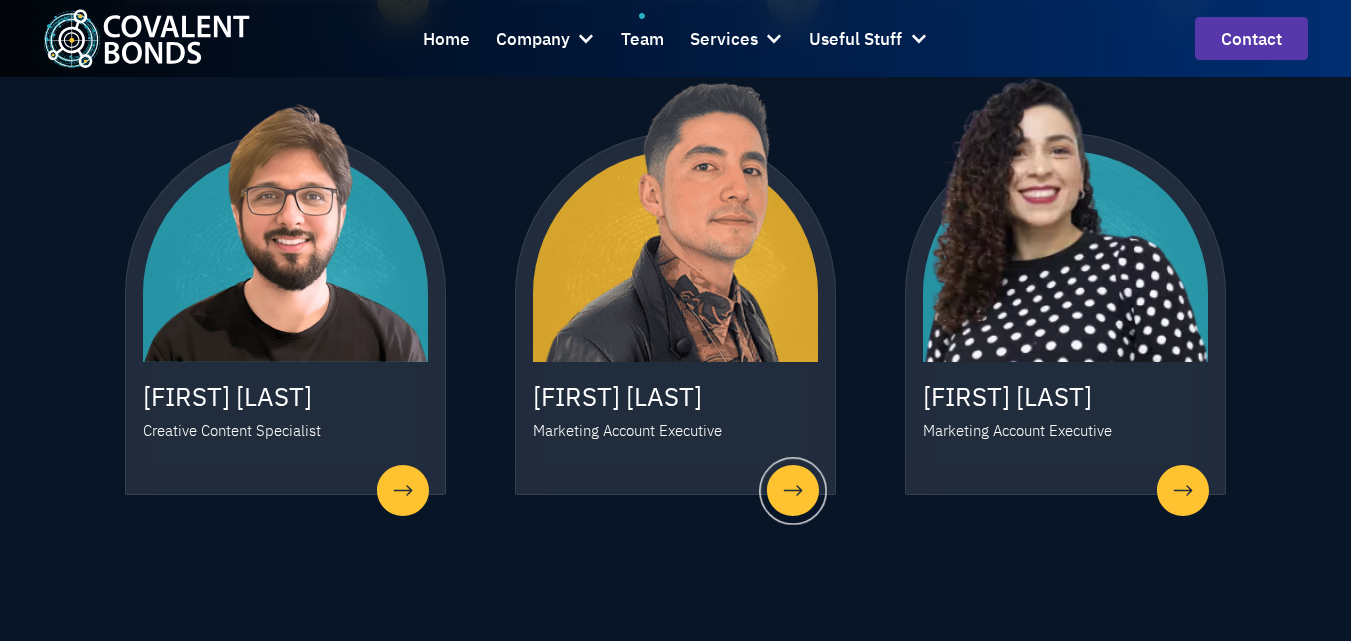 scroll, scrollTop: 1841, scrollLeft: 0, axis: vertical 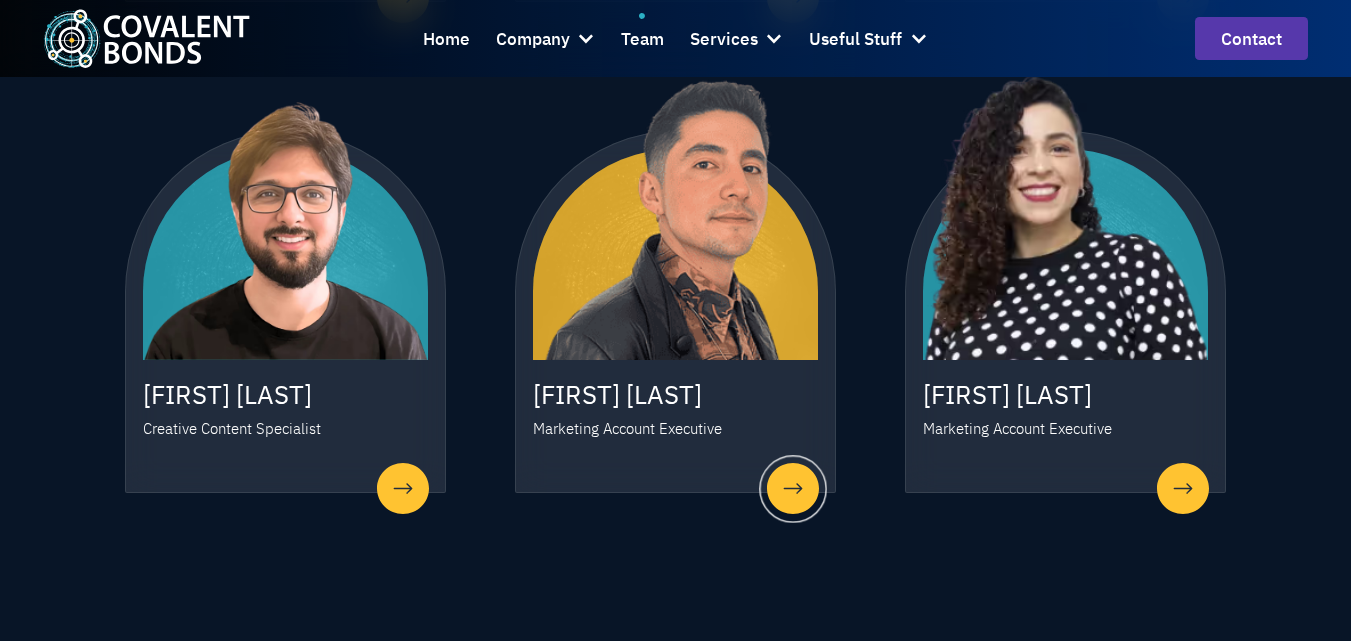 click at bounding box center (675, 217) 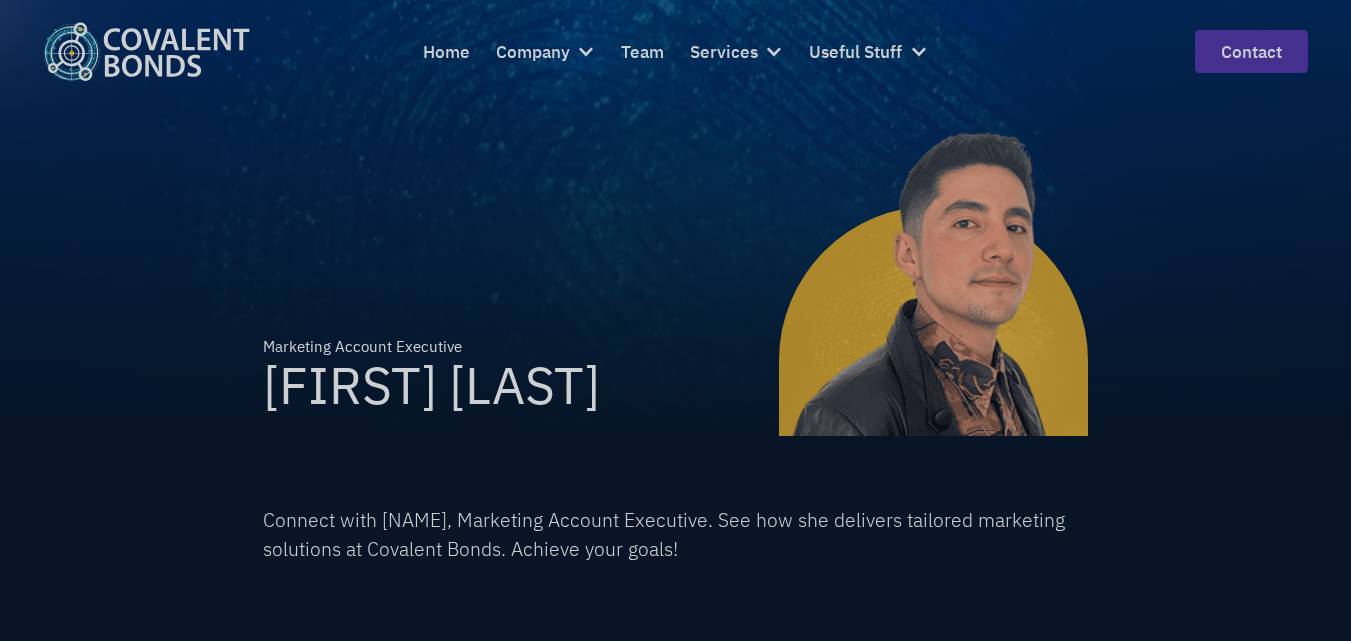 scroll, scrollTop: 206, scrollLeft: 0, axis: vertical 